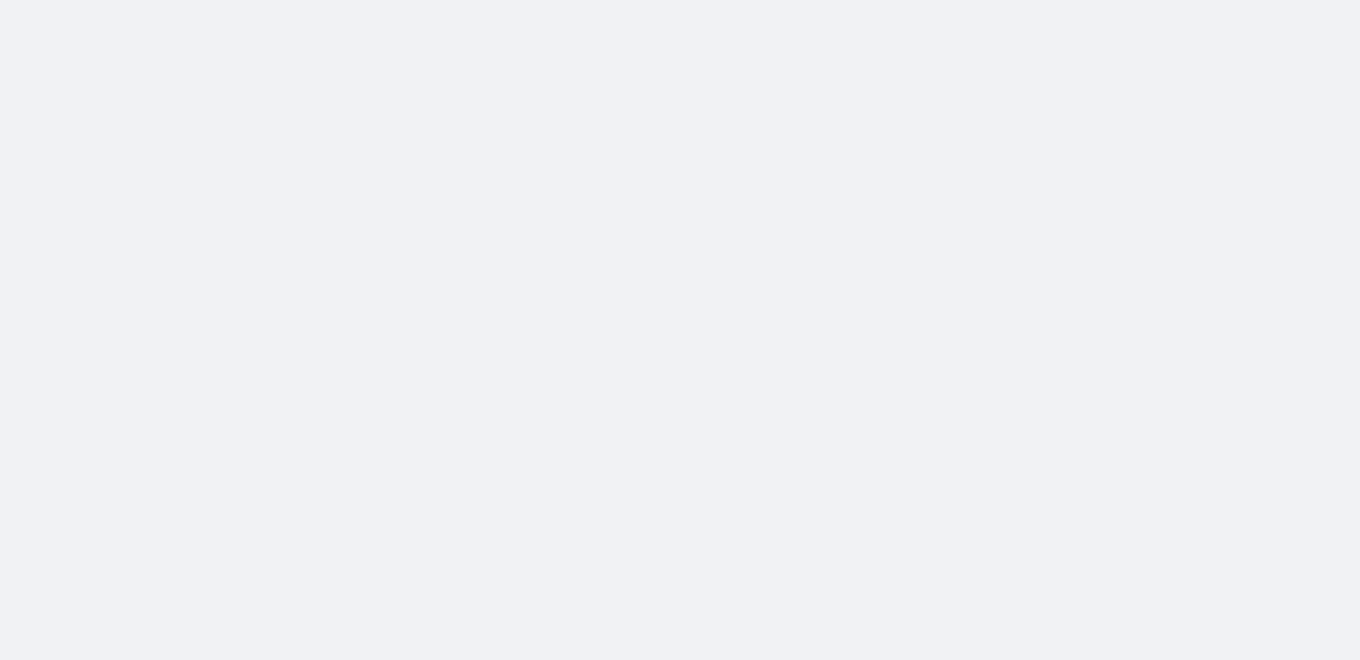 scroll, scrollTop: 0, scrollLeft: 0, axis: both 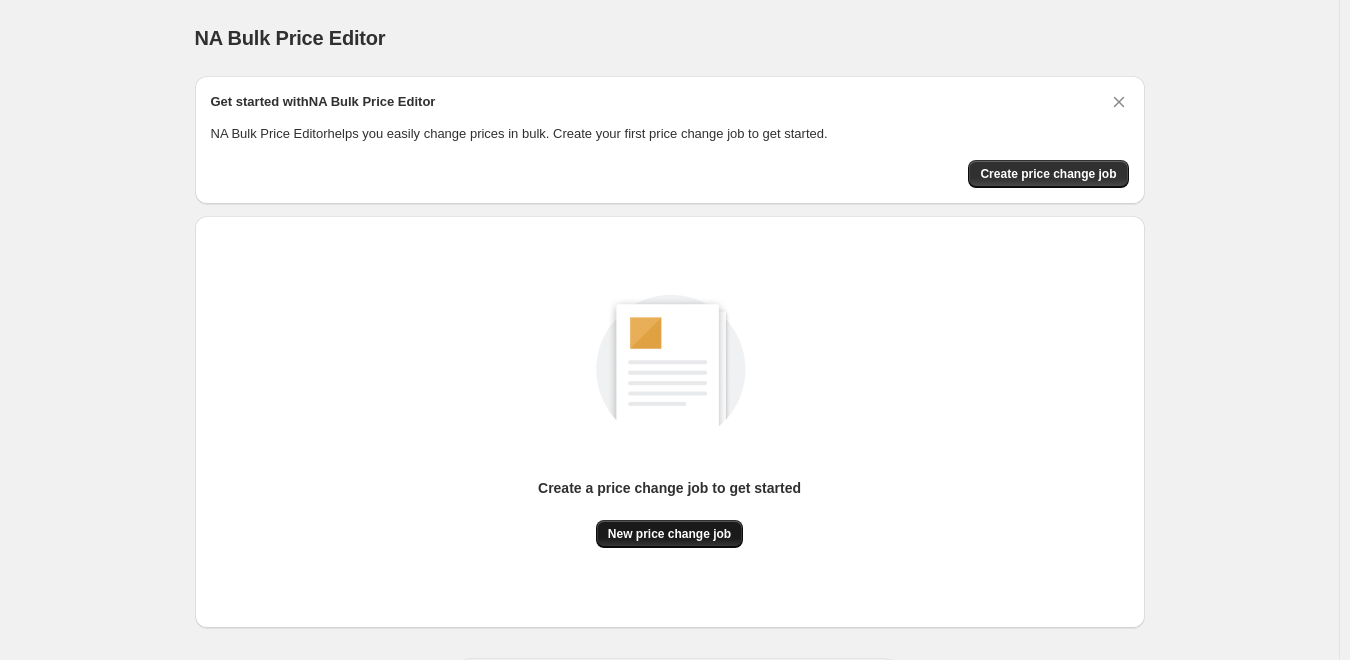 click on "New price change job" at bounding box center (669, 534) 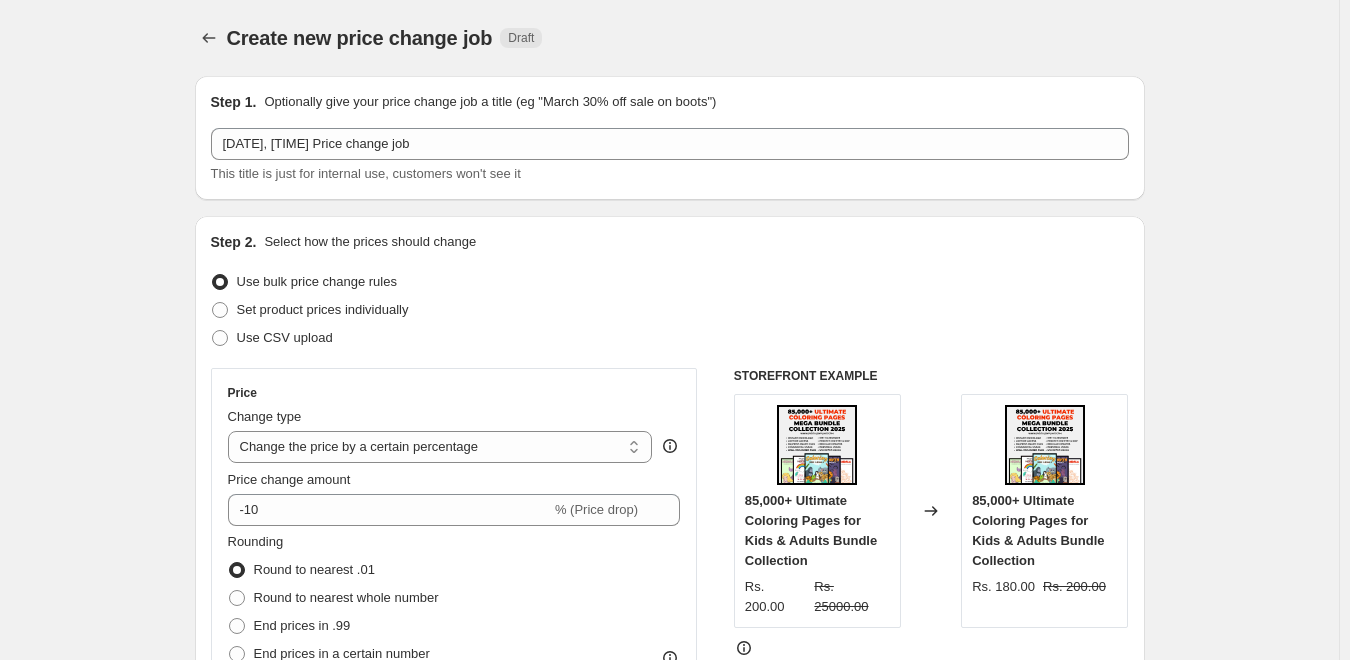 scroll, scrollTop: 267, scrollLeft: 0, axis: vertical 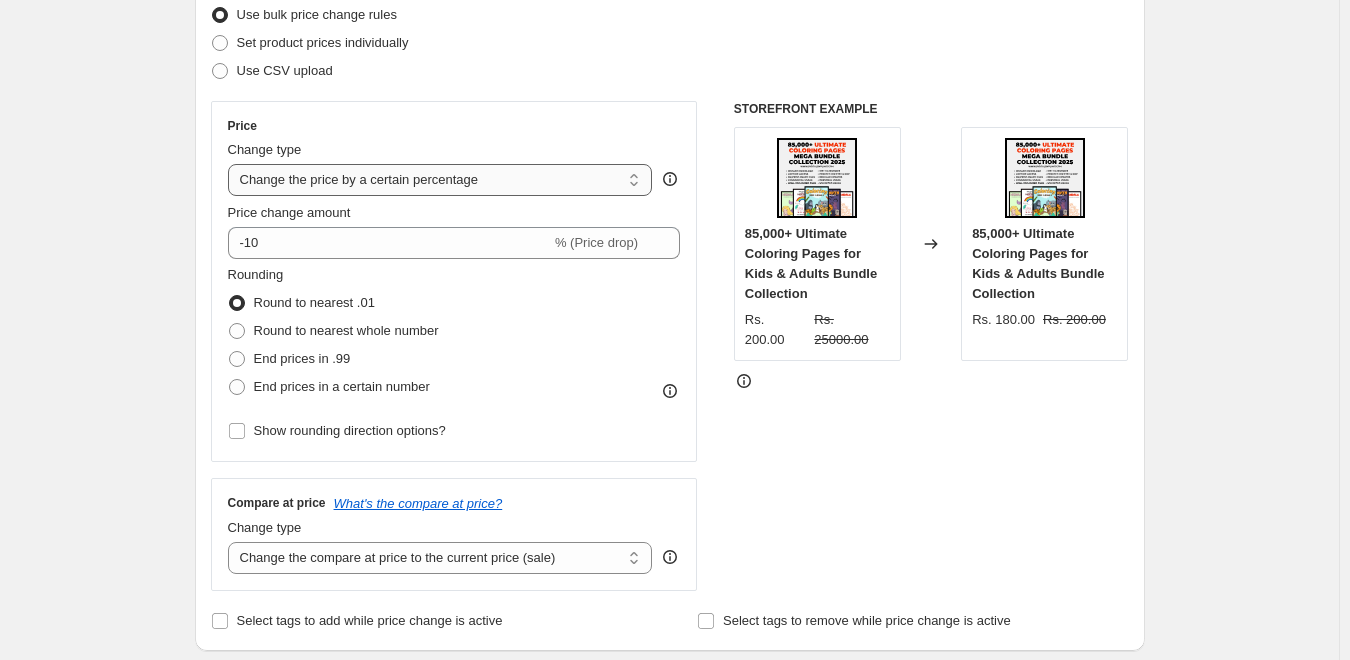 click on "Change the price to a certain amount Change the price by a certain amount Change the price by a certain percentage Change the price to the current compare at price (price before sale) Change the price by a certain amount relative to the compare at price Change the price by a certain percentage relative to the compare at price Don't change the price Change the price by a certain percentage relative to the cost per item Change price to certain cost margin" at bounding box center [440, 180] 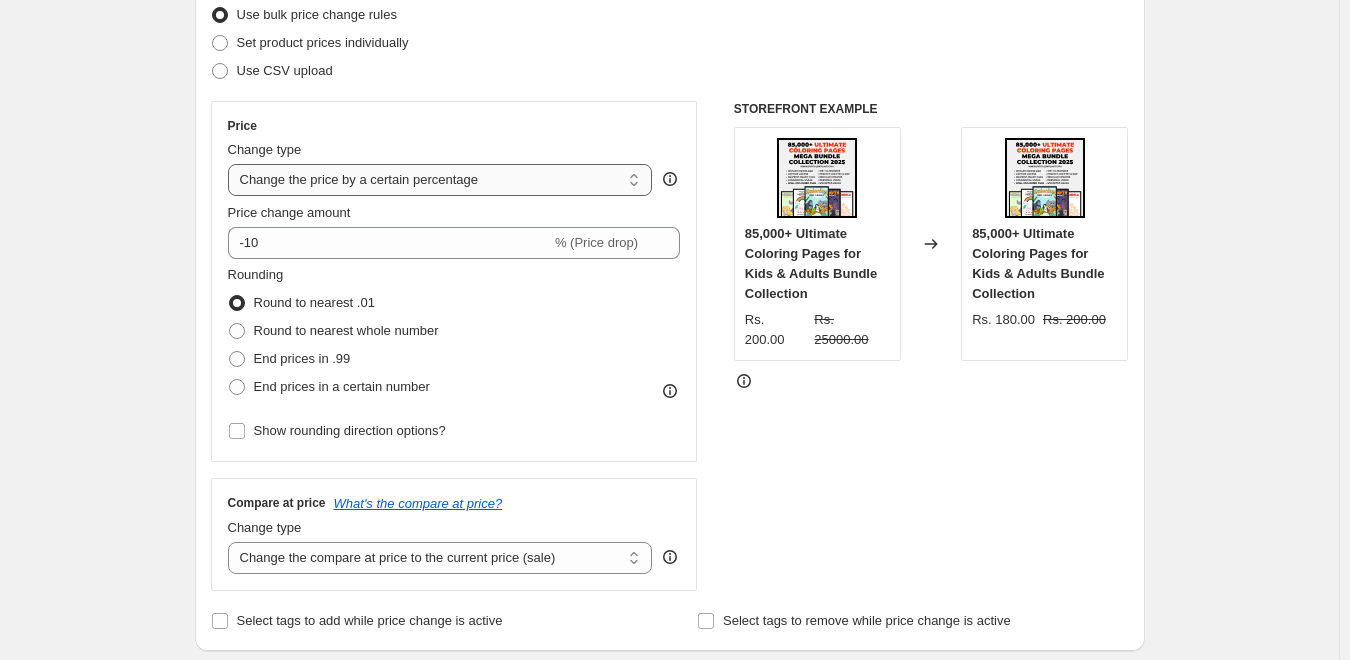 select on "to" 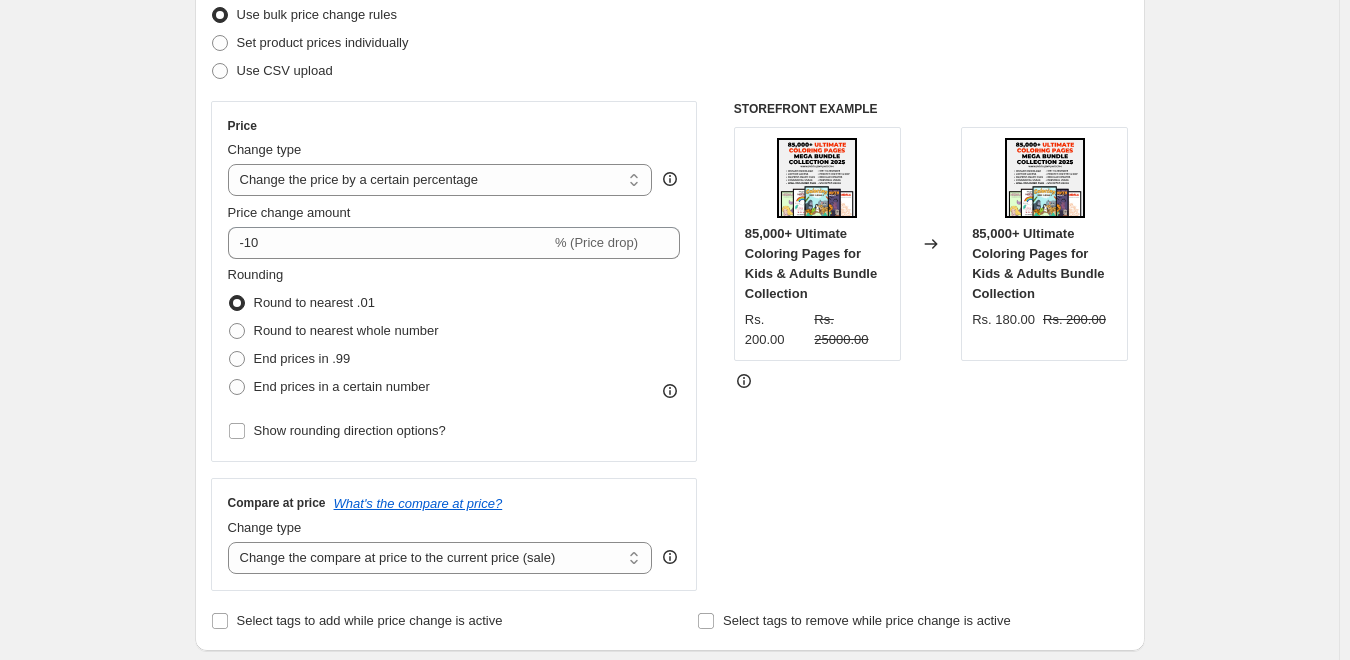 type on "80.00" 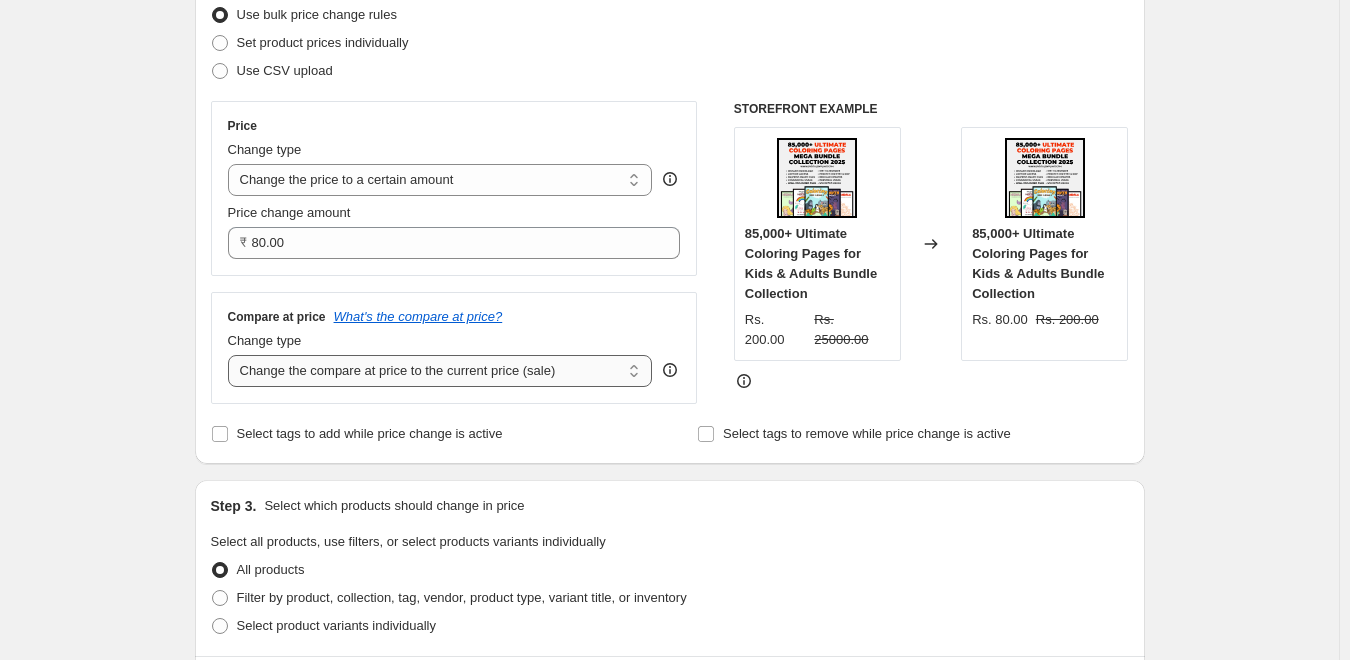 click on "Change the compare at price to the current price (sale) Change the compare at price to a certain amount Change the compare at price by a certain amount Change the compare at price by a certain percentage Change the compare at price by a certain amount relative to the actual price Change the compare at price by a certain percentage relative to the actual price Don't change the compare at price Remove the compare at price" at bounding box center [440, 371] 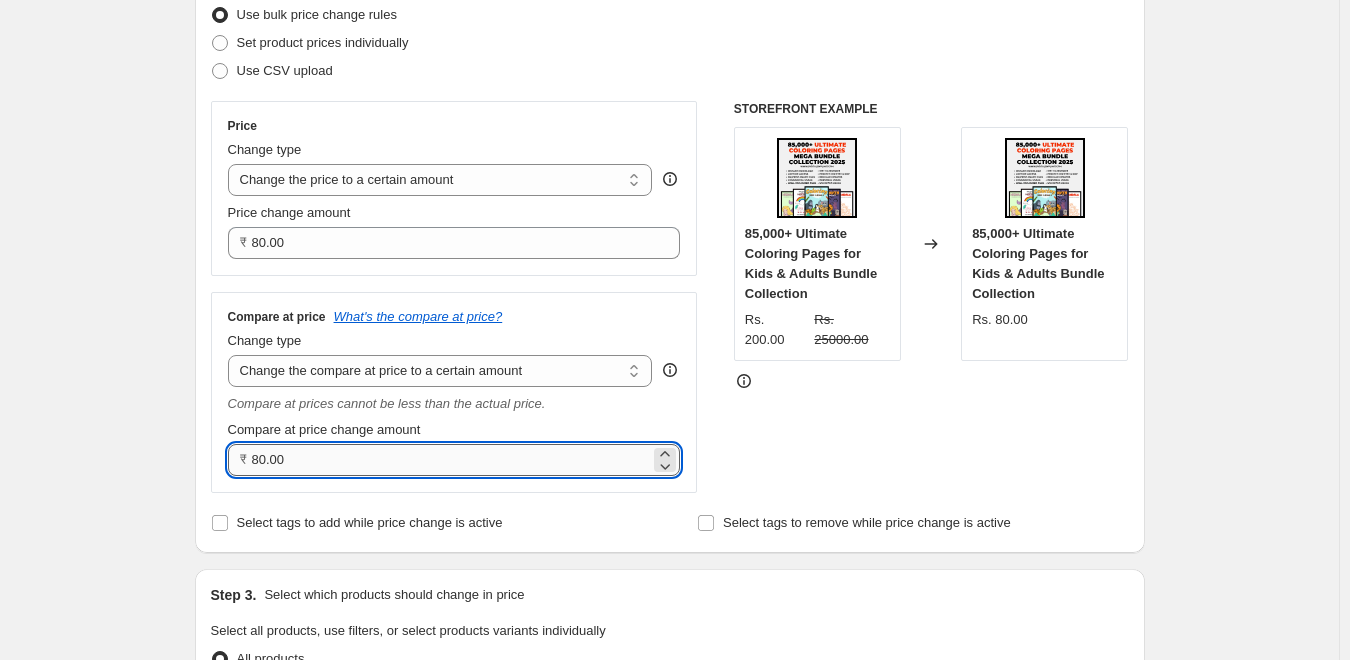click on "80.00" at bounding box center [451, 460] 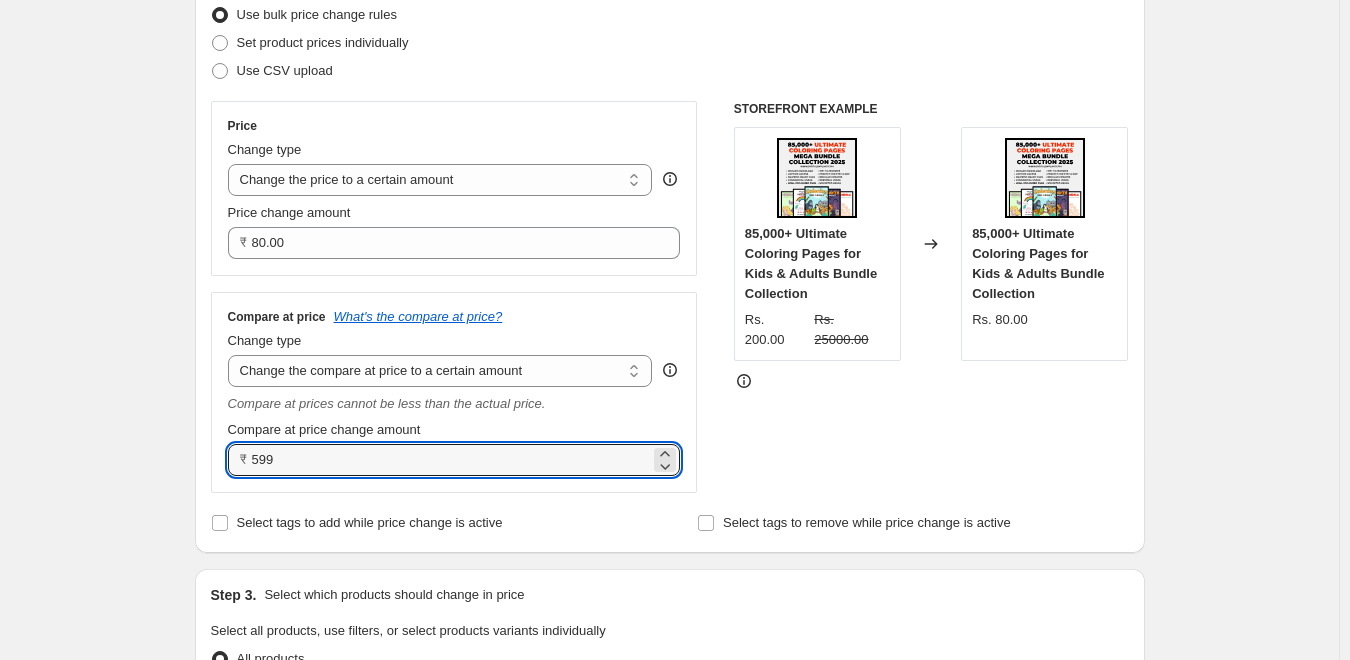 type on "599.00" 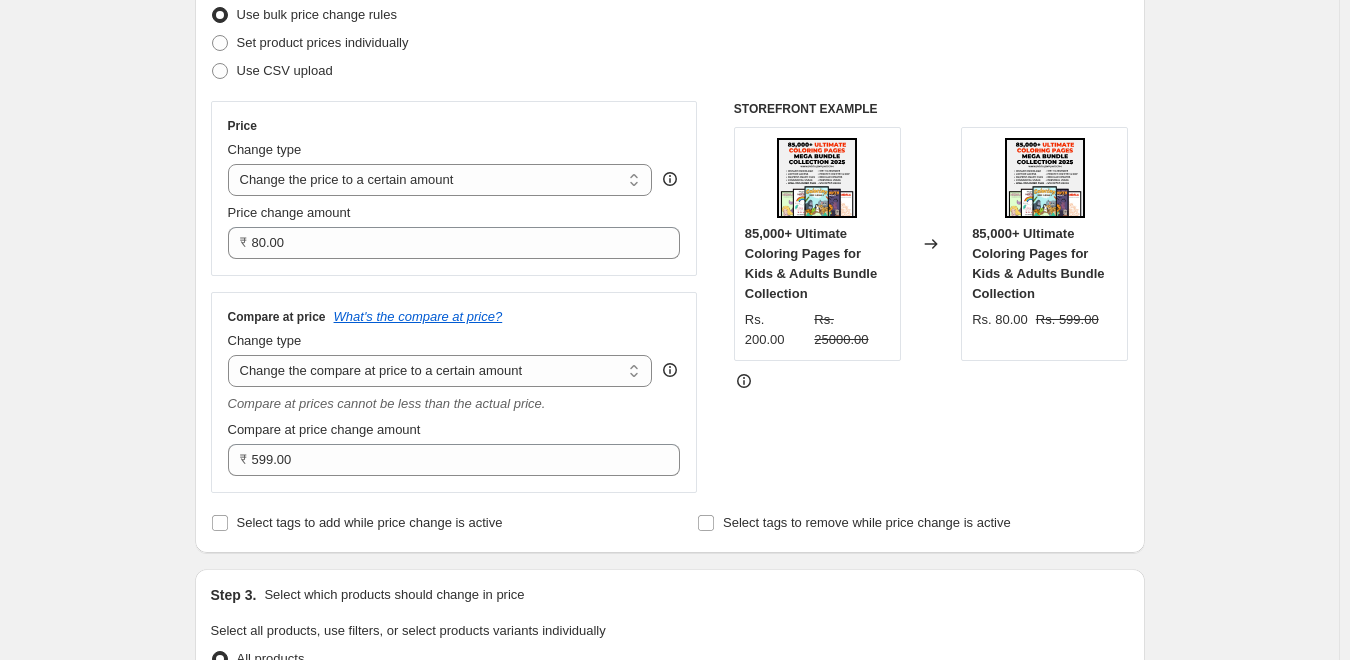click on "Create new price change job. This page is ready Create new price change job Draft Step 1. Optionally give your price change job a title (eg "March 30% off sale on boots") Aug 4, 2025, 4:00:38 PM Price change job This title is just for internal use, customers won't see it Step 2. Select how the prices should change Use bulk price change rules Set product prices individually Use CSV upload Price Change type Change the price to a certain amount Change the price by a certain amount Change the price by a certain percentage Change the price to the current compare at price (price before sale) Change the price by a certain amount relative to the compare at price Change the price by a certain percentage relative to the compare at price Don't change the price Change the price by a certain percentage relative to the cost per item Change price to certain cost margin Change the price to a certain amount Price change amount ₹ 80.00 Compare at price What's the compare at price? Change type Remove the compare at price ₹" at bounding box center [669, 699] 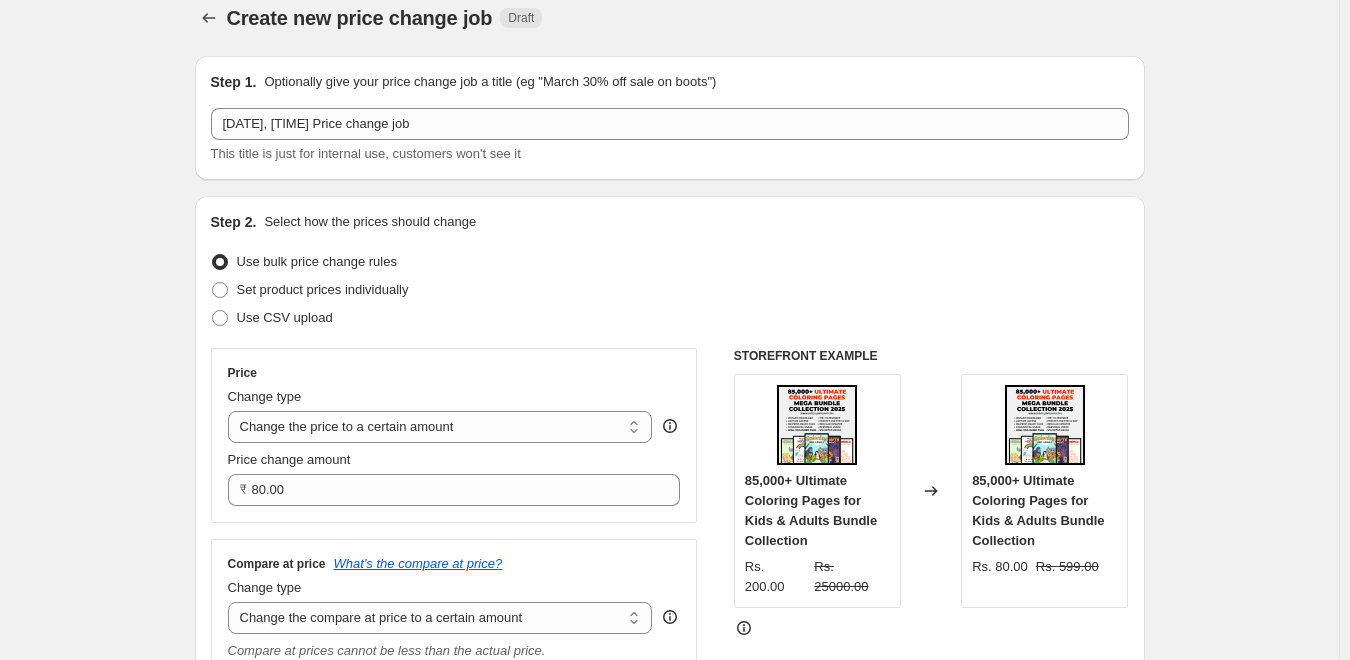 scroll, scrollTop: 0, scrollLeft: 0, axis: both 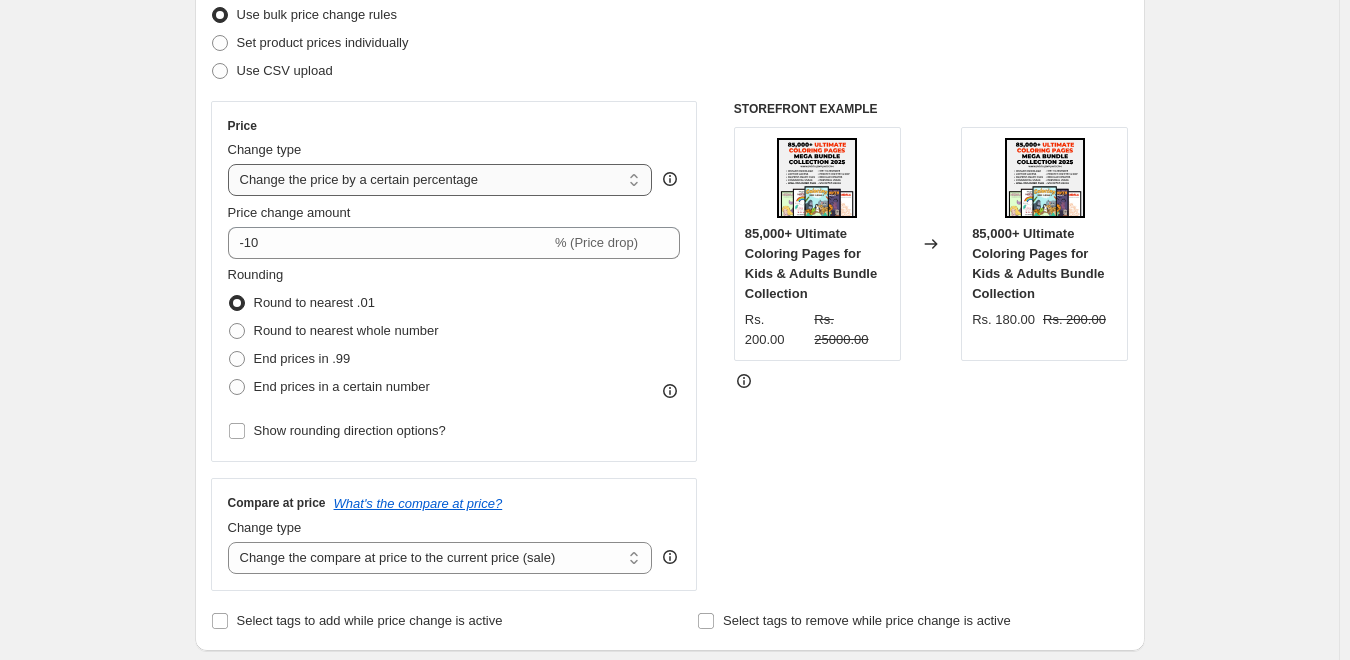 click on "Change the price to a certain amount Change the price by a certain amount Change the price by a certain percentage Change the price to the current compare at price (price before sale) Change the price by a certain amount relative to the compare at price Change the price by a certain percentage relative to the compare at price Don't change the price Change the price by a certain percentage relative to the cost per item Change price to certain cost margin" at bounding box center (440, 180) 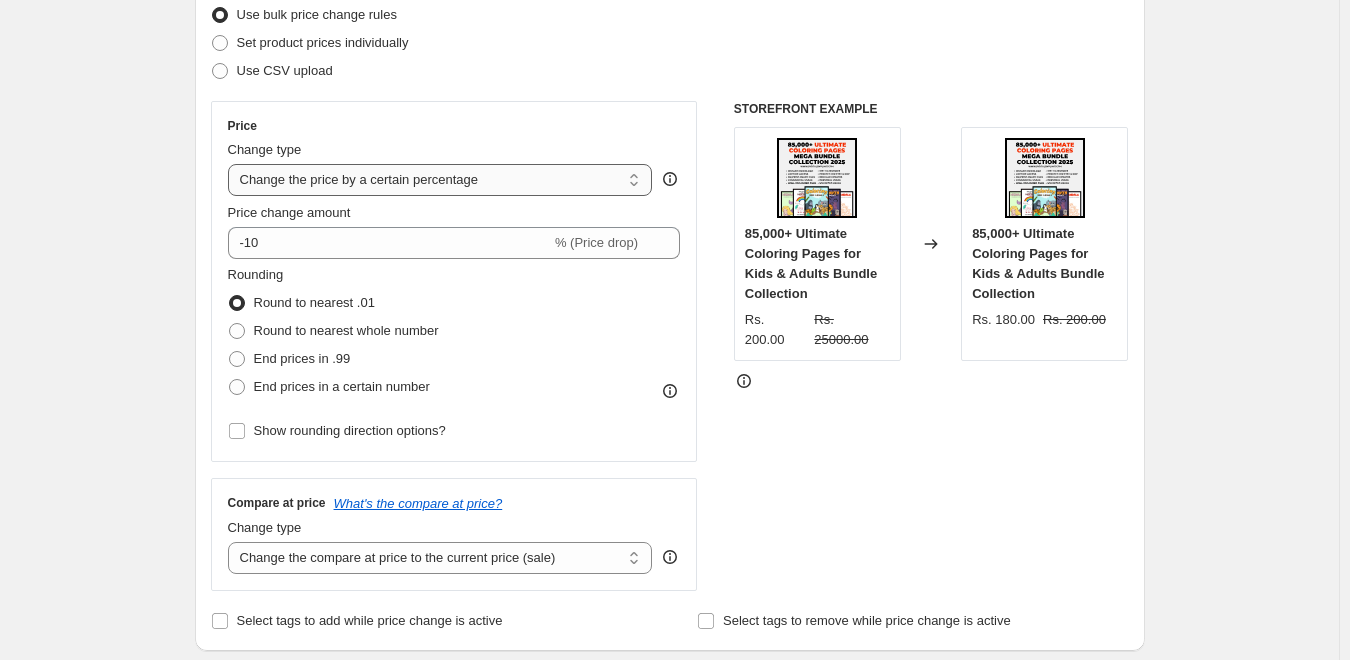 select on "to" 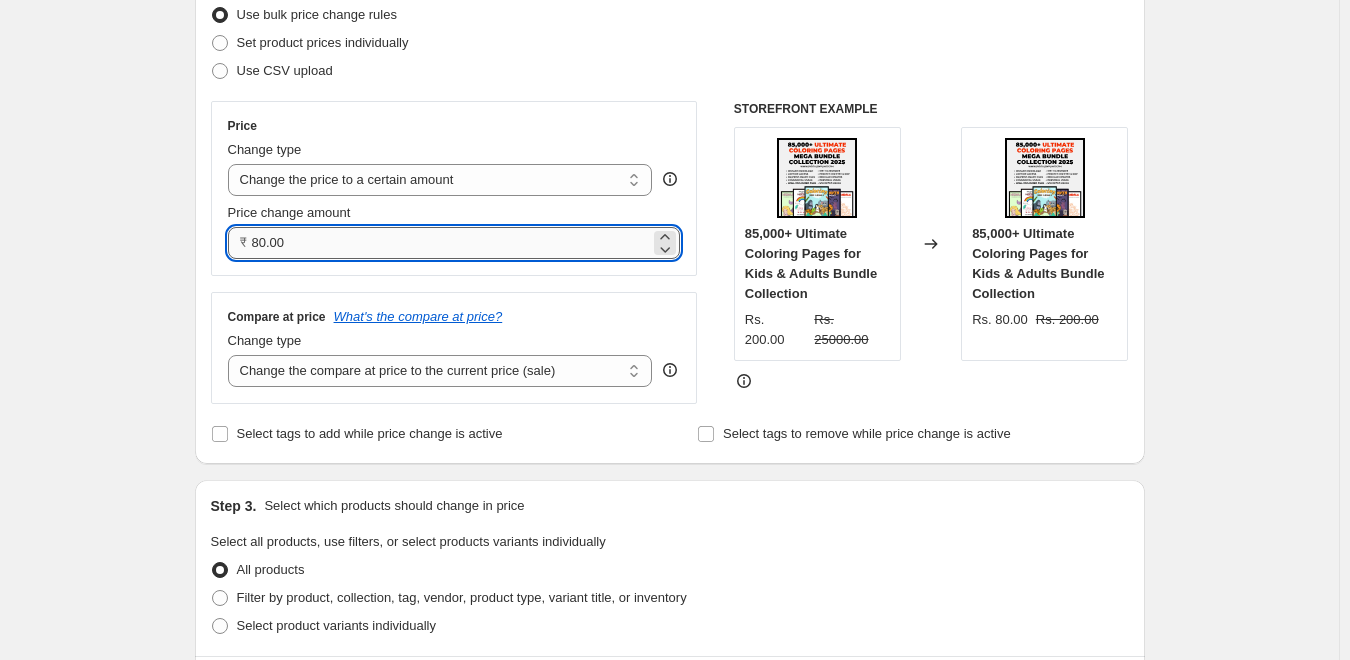 click on "80.00" at bounding box center (451, 243) 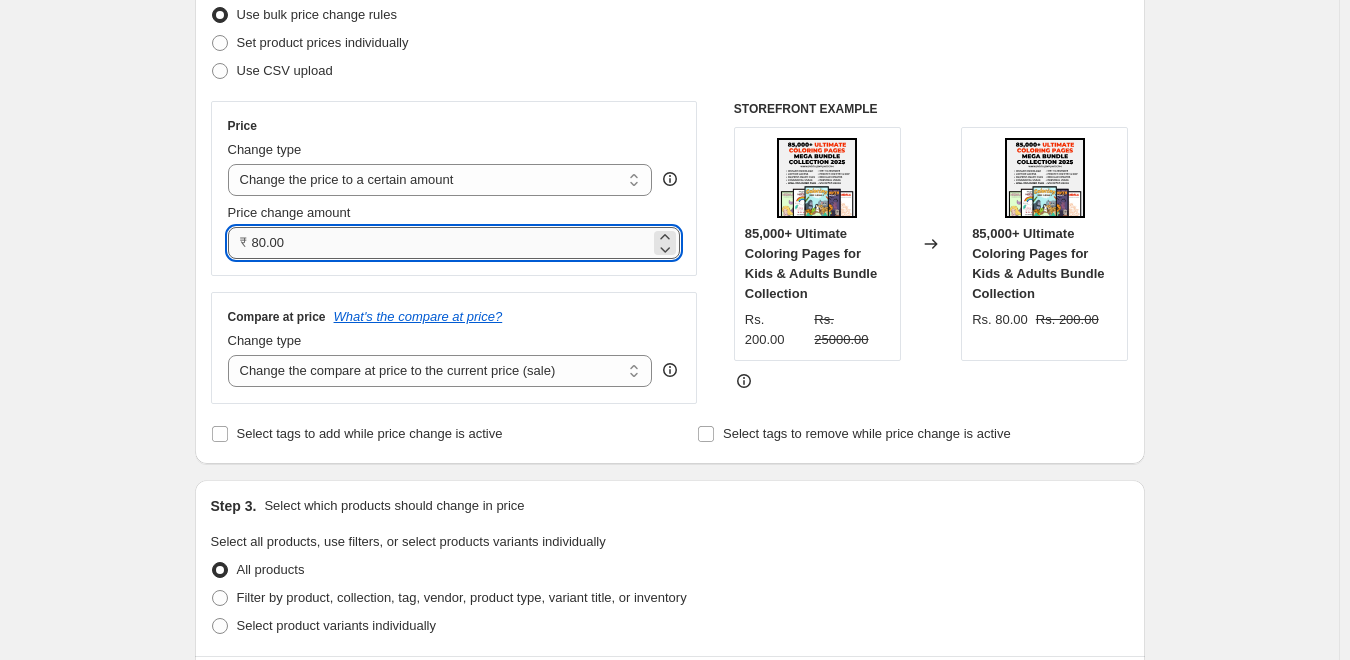 click on "80.00" at bounding box center [451, 243] 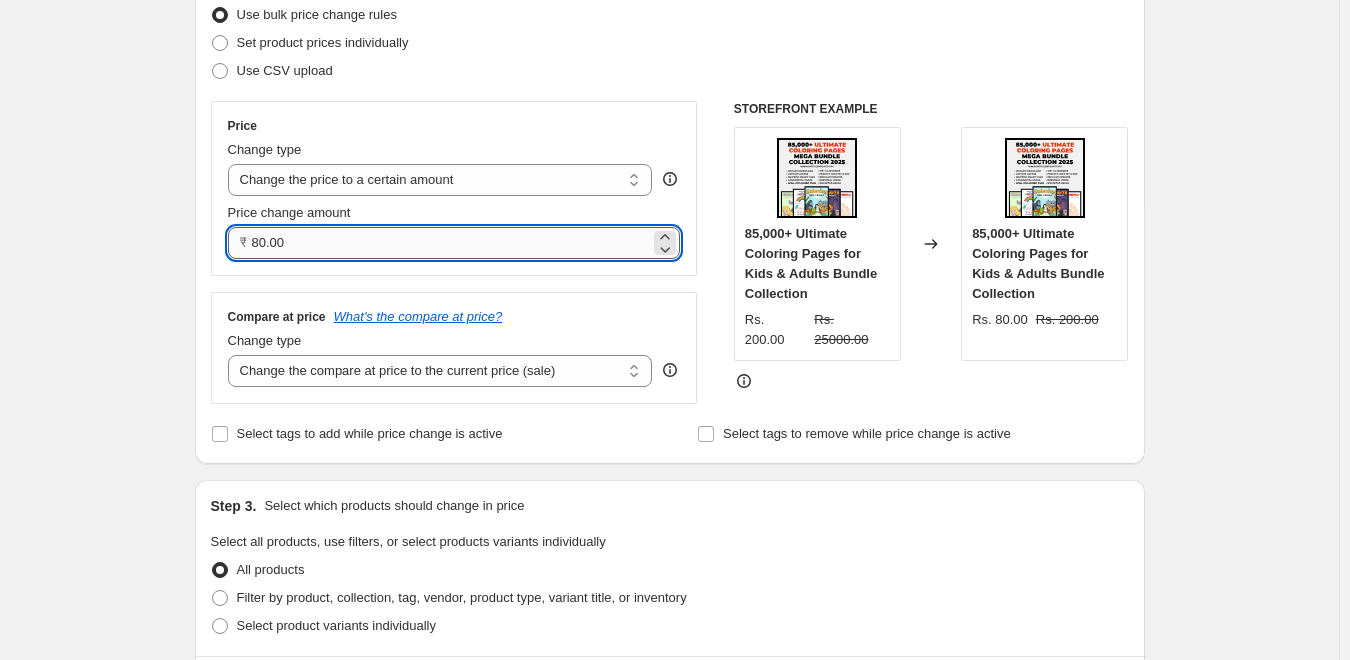 paste on "66.95" 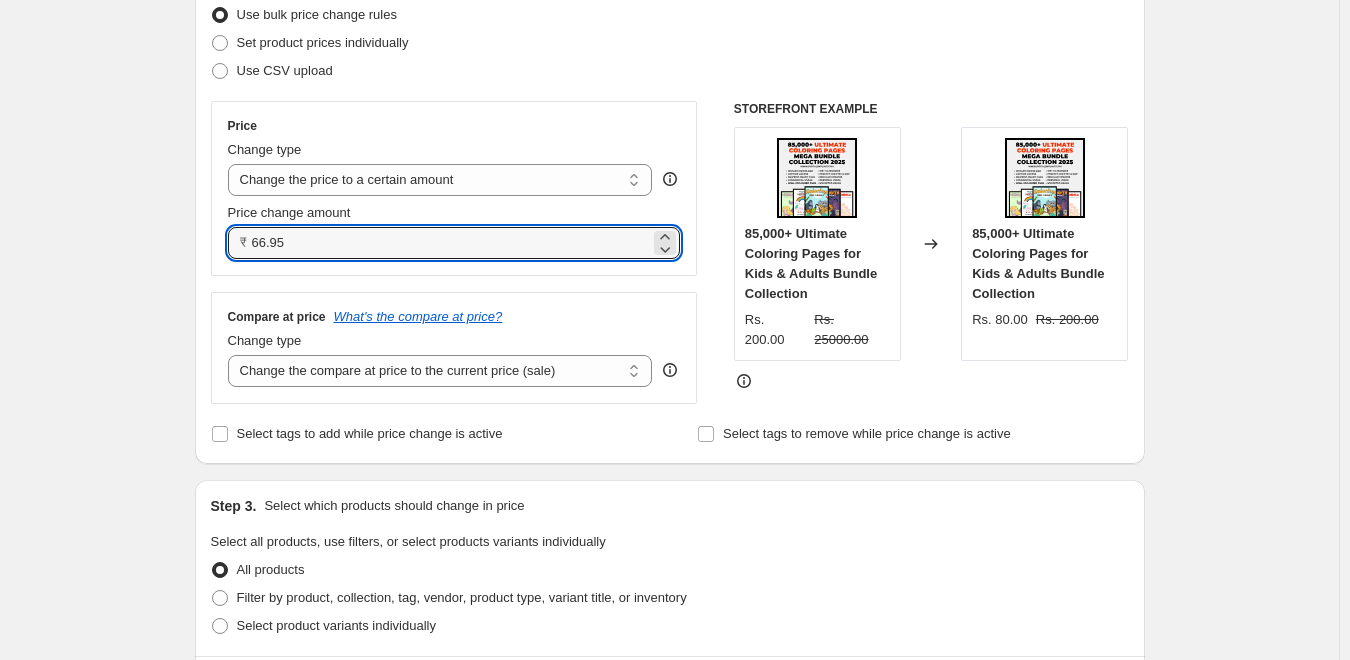 type on "66.95" 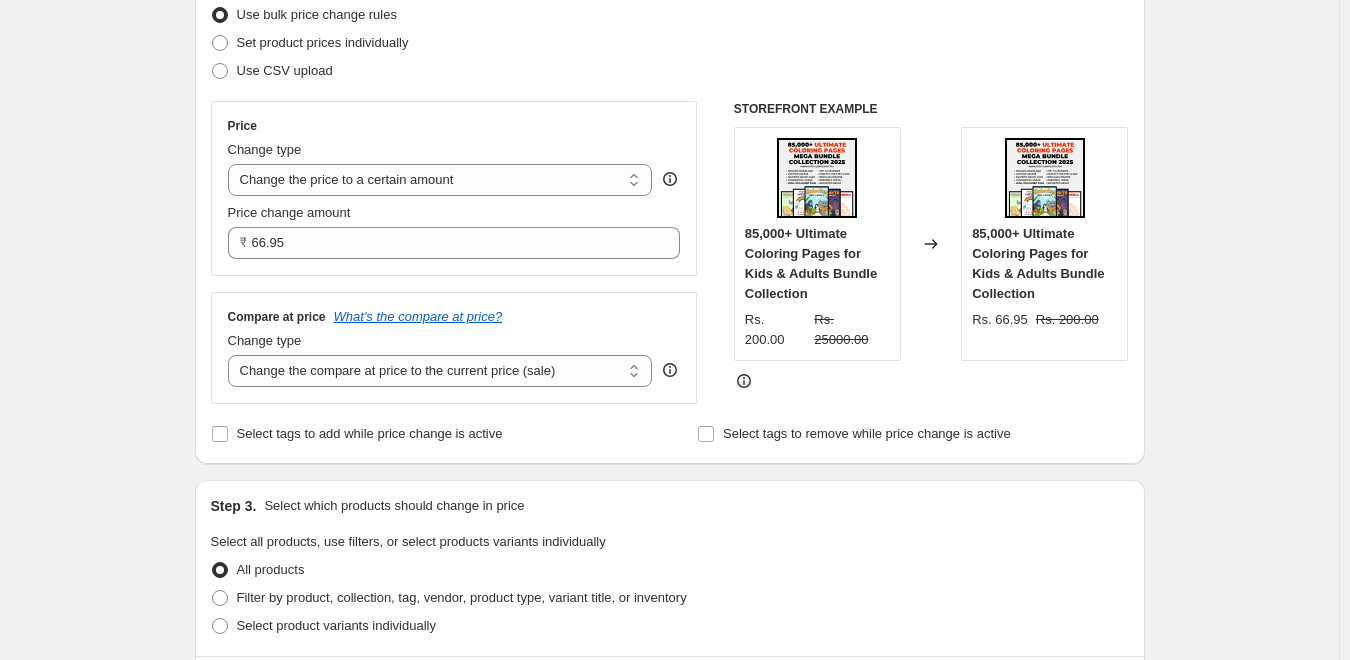 click on "Change type" at bounding box center [265, 340] 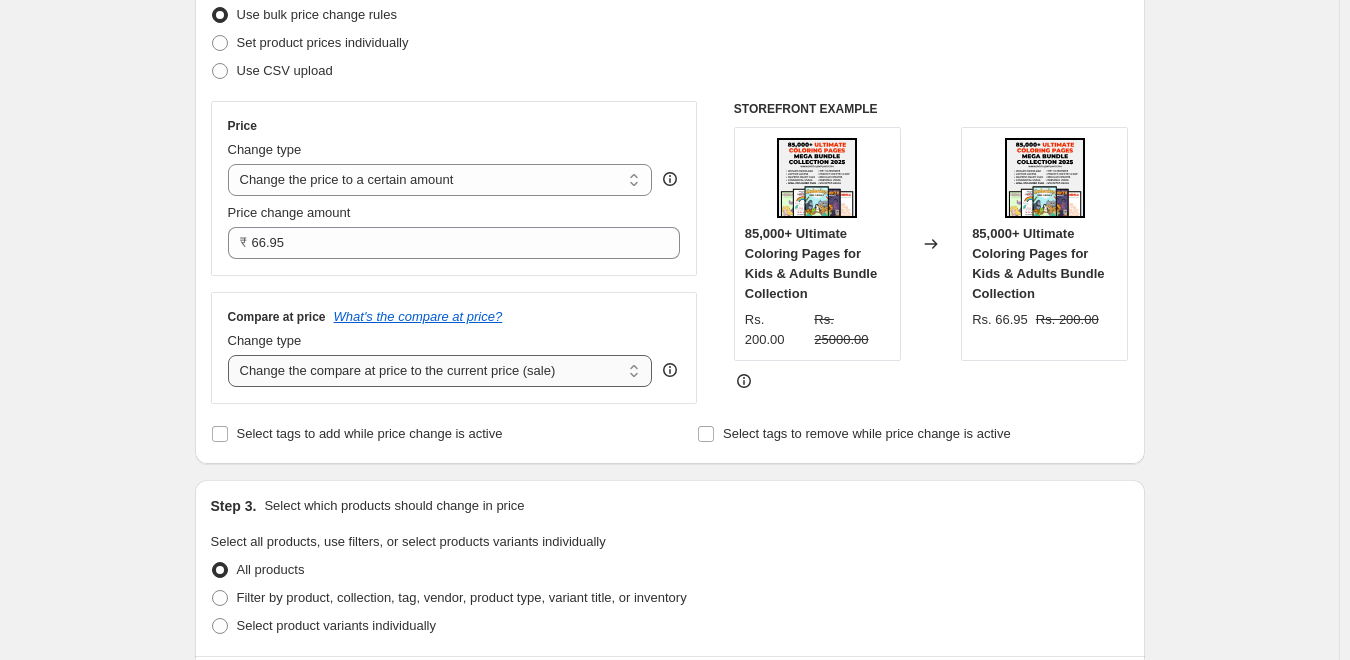 click on "Change the compare at price to the current price (sale) Change the compare at price to a certain amount Change the compare at price by a certain amount Change the compare at price by a certain percentage Change the compare at price by a certain amount relative to the actual price Change the compare at price by a certain percentage relative to the actual price Don't change the compare at price Remove the compare at price" at bounding box center [440, 371] 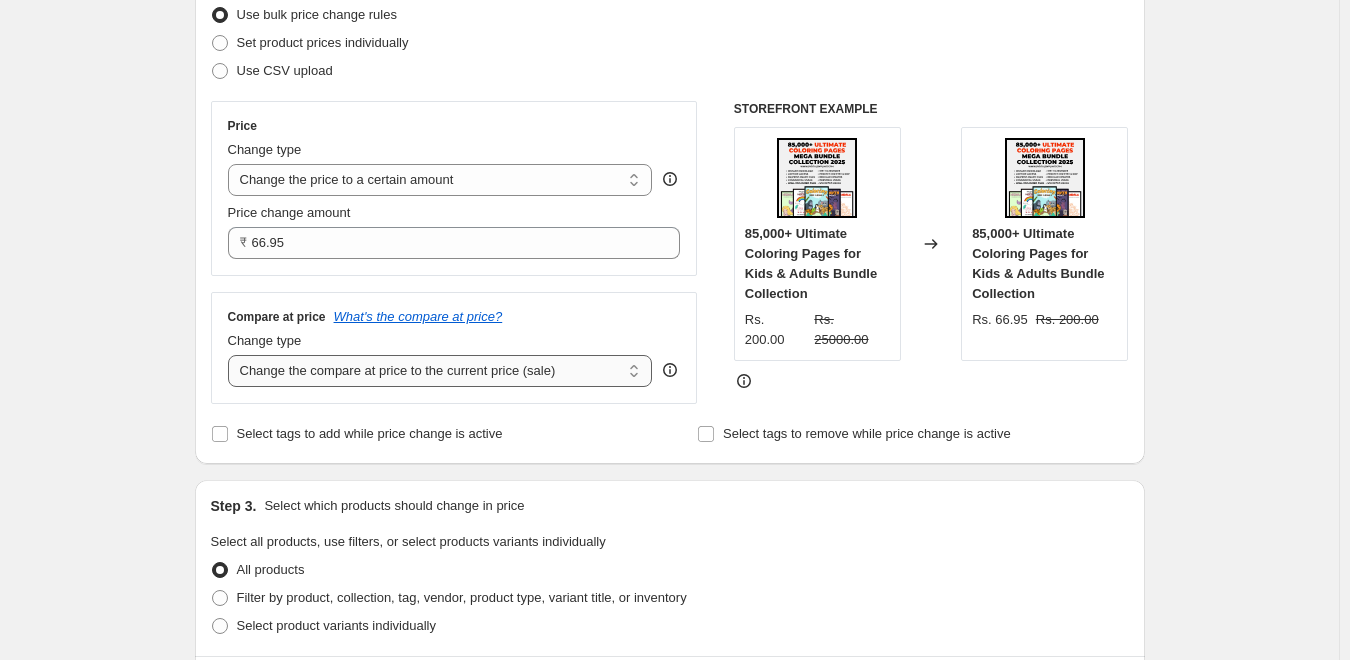 click on "Change the compare at price to the current price (sale) Change the compare at price to a certain amount Change the compare at price by a certain amount Change the compare at price by a certain percentage Change the compare at price by a certain amount relative to the actual price Change the compare at price by a certain percentage relative to the actual price Don't change the compare at price Remove the compare at price" at bounding box center (440, 371) 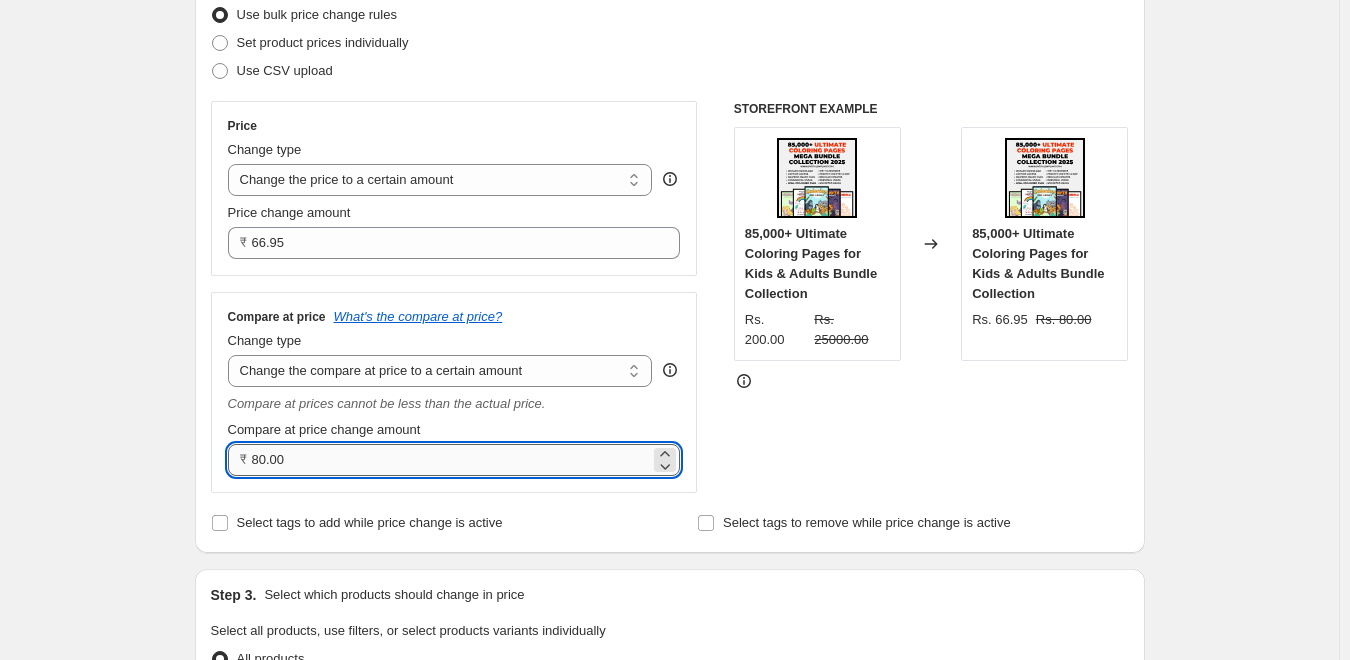 click on "80.00" at bounding box center (451, 460) 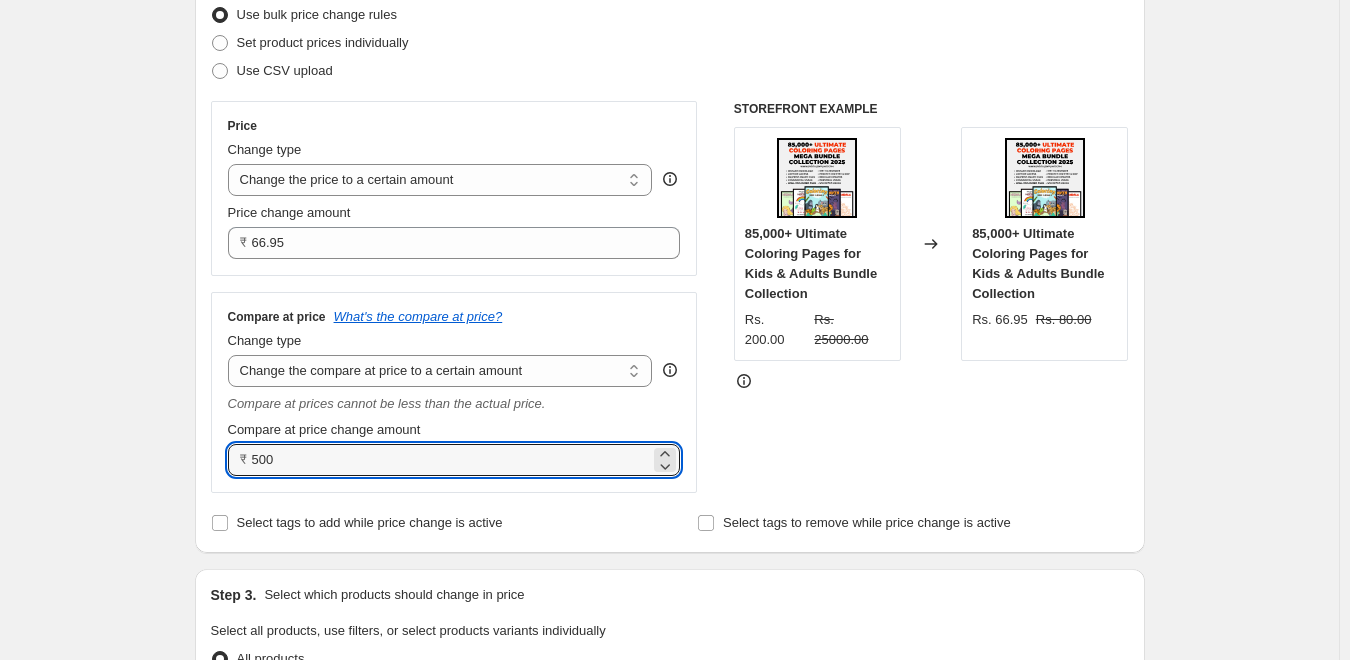 type on "500.00" 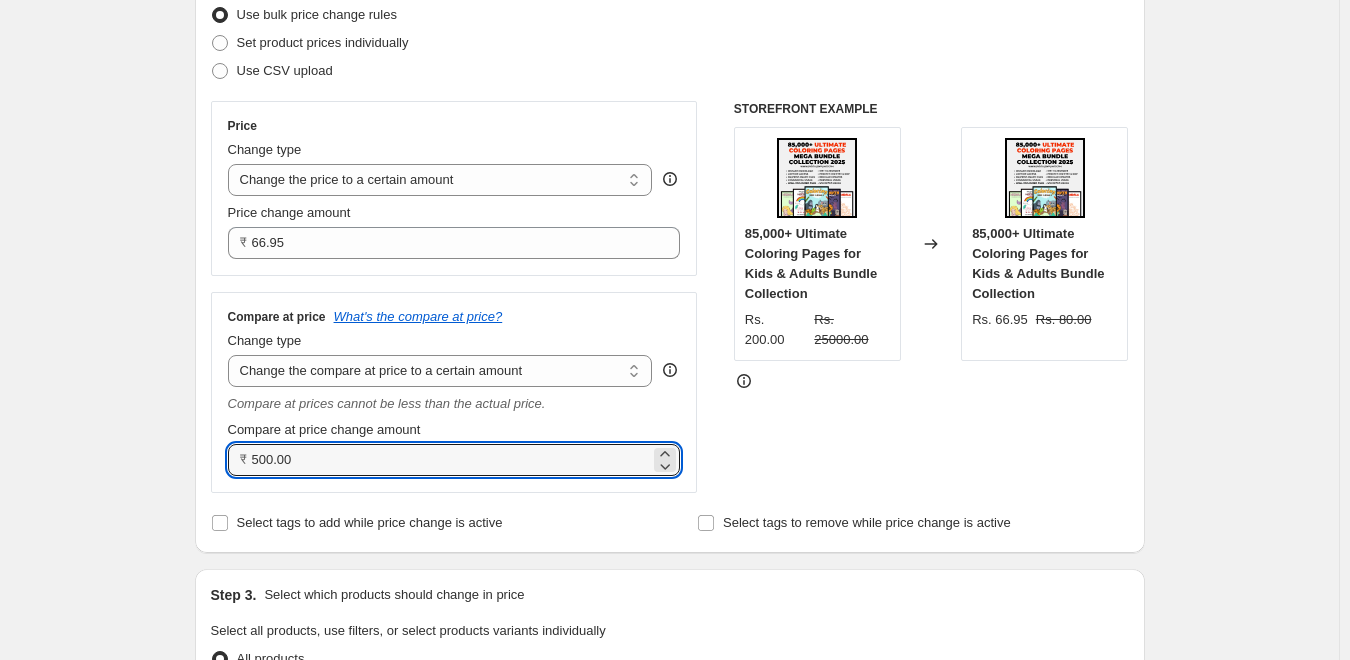 click on "Create new price change job. This page is ready Create new price change job Draft Step 1. Optionally give your price change job a title (eg "March 30% off sale on boots") [DATE], [TIME] Price change job This title is just for internal use, customers won't see it Step 2. Select how the prices should change Use bulk price change rules Set product prices individually Use CSV upload Price Change type Change the price to a certain amount Change the price by a certain amount Change the price by a certain percentage Change the price to the current compare at price (price before sale) Change the price by a certain amount relative to the compare at price Change the price by a certain percentage relative to the compare at price Don't change the price Change the price by a certain percentage relative to the cost per item Change price to certain cost margin Change the price to a certain amount Price change amount ₹ 66.95 Compare at price What's the compare at price? Change type Remove the compare at price ₹" at bounding box center (670, 699) 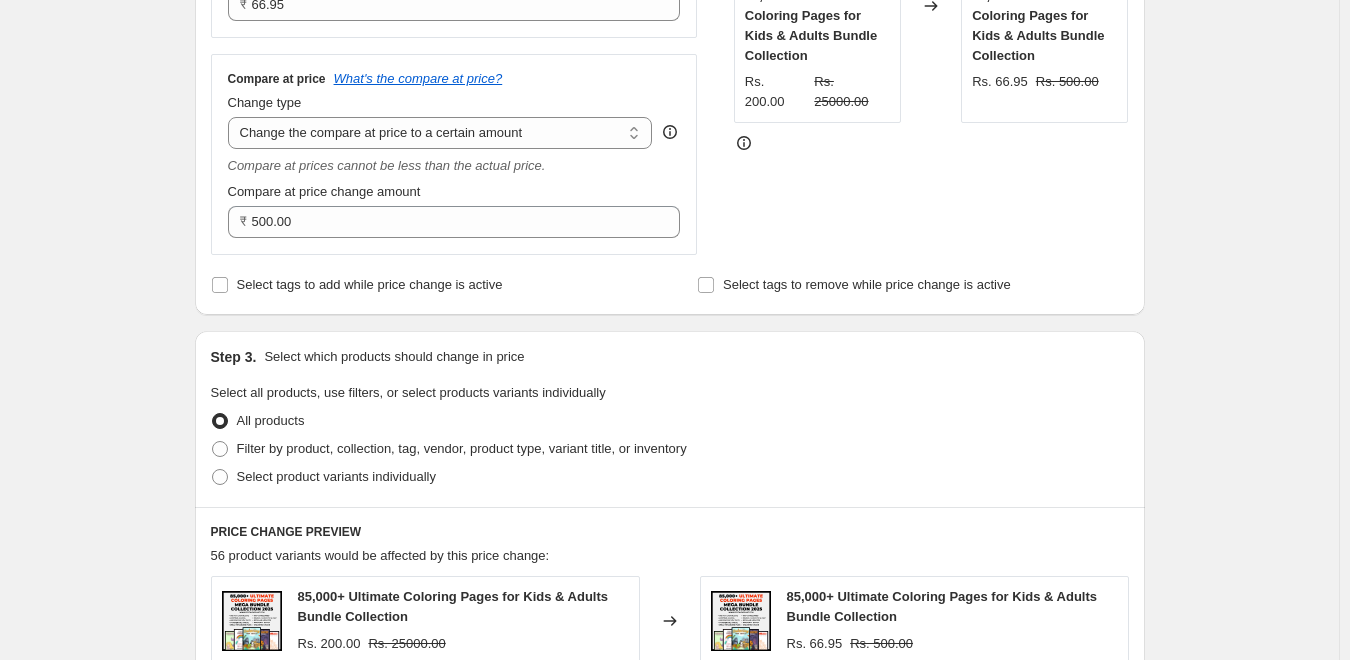scroll, scrollTop: 533, scrollLeft: 0, axis: vertical 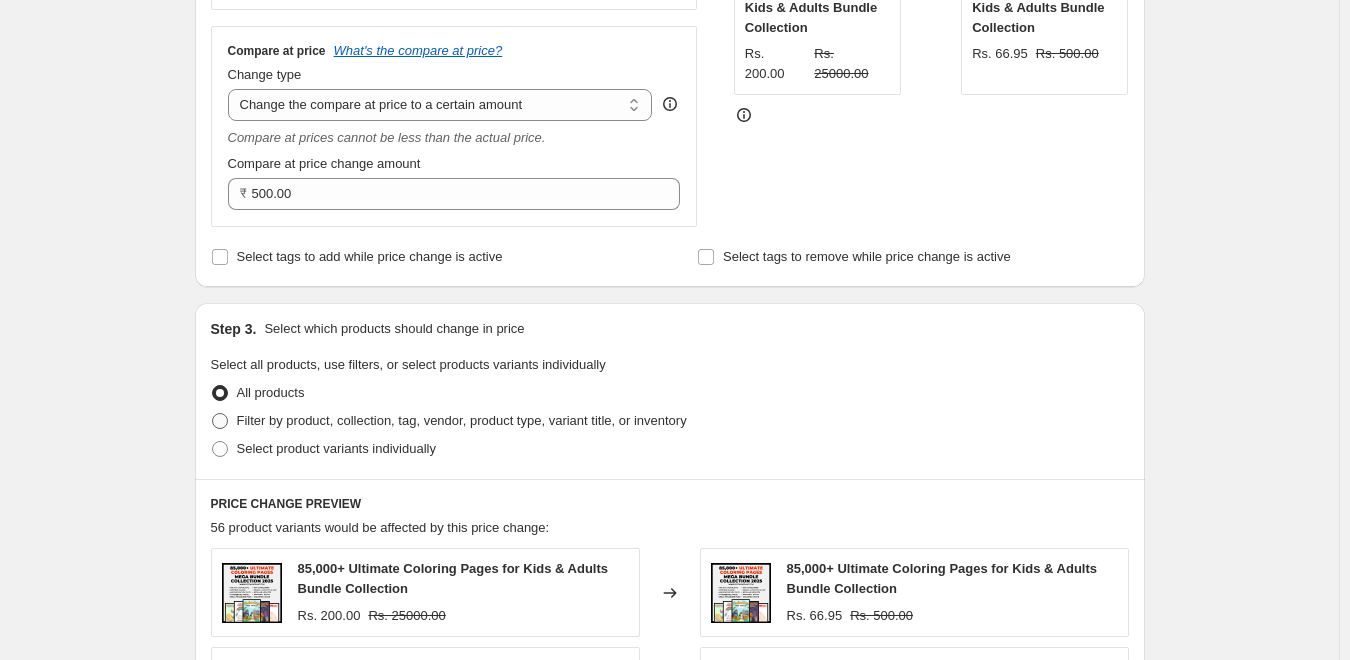 click at bounding box center (220, 421) 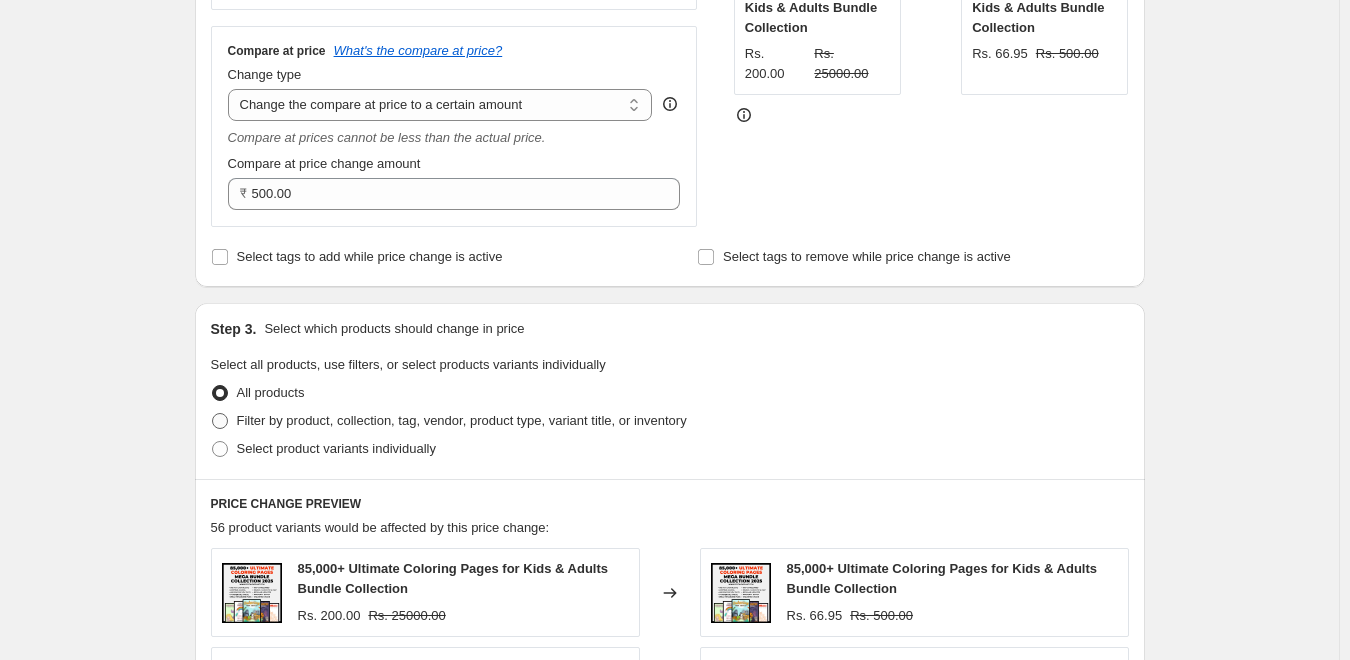 radio on "true" 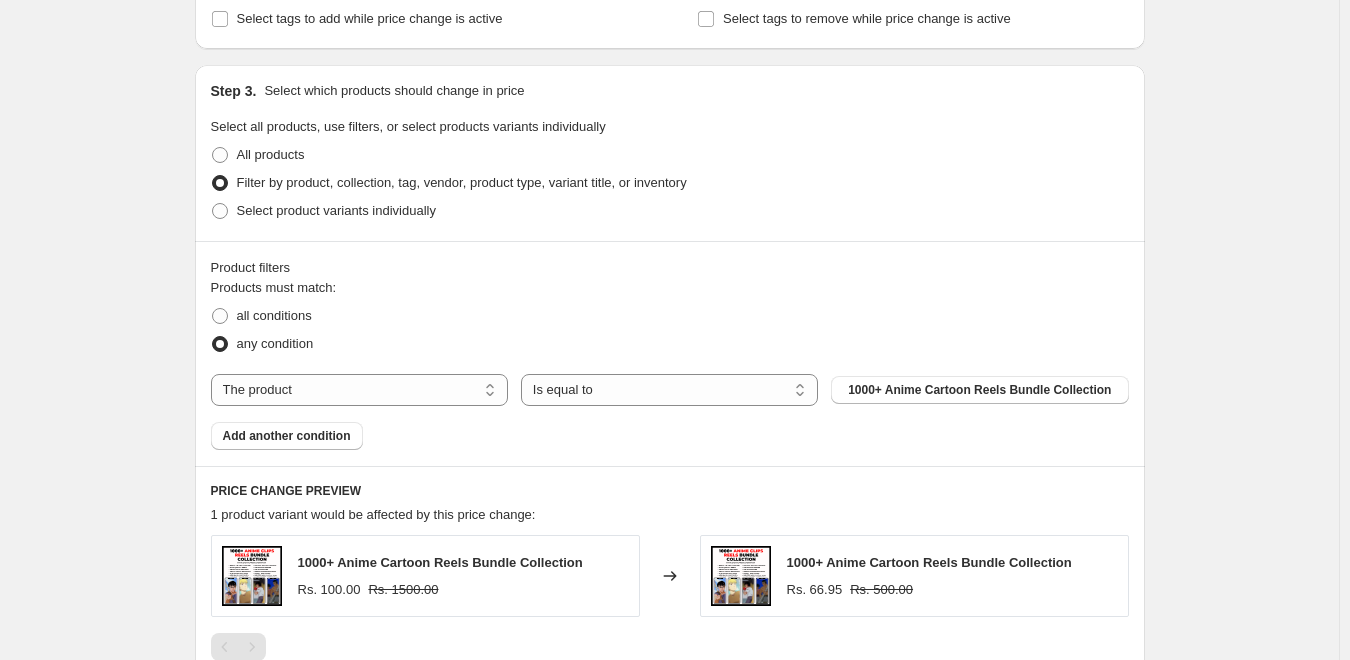 scroll, scrollTop: 800, scrollLeft: 0, axis: vertical 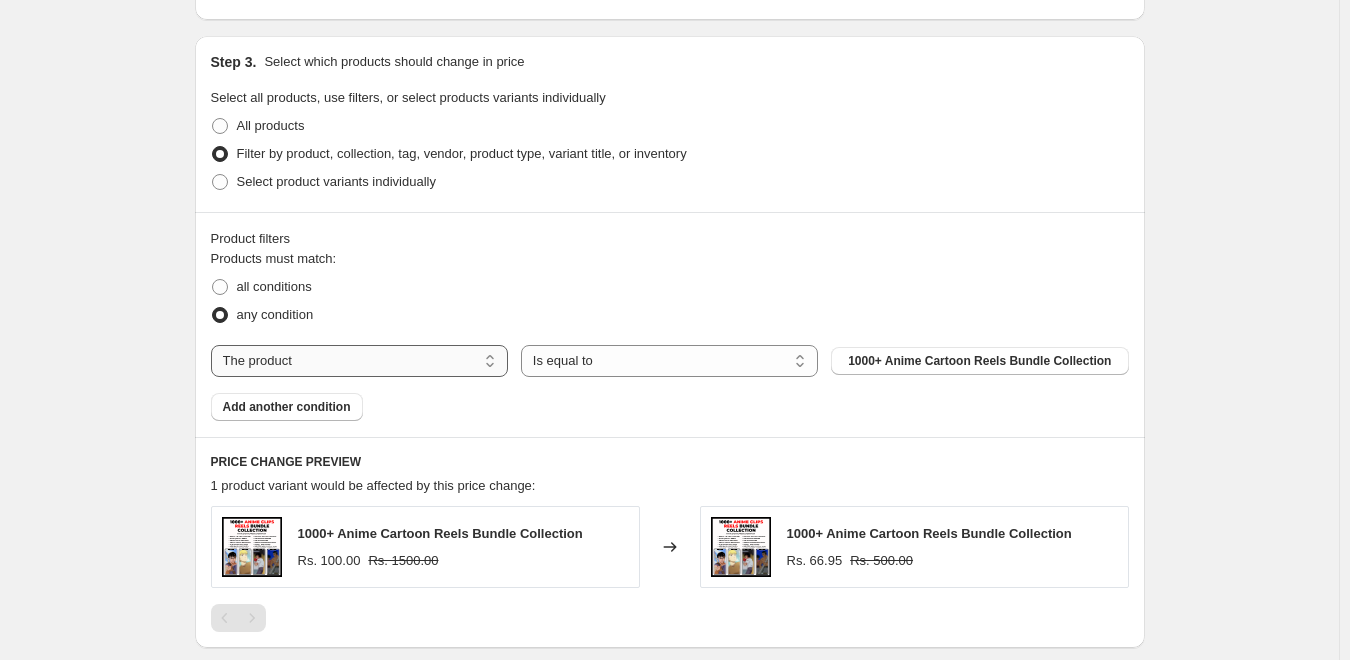 click on "The product The product's collection The product's tag The product's vendor The product's status The variant's title Inventory quantity" at bounding box center (359, 361) 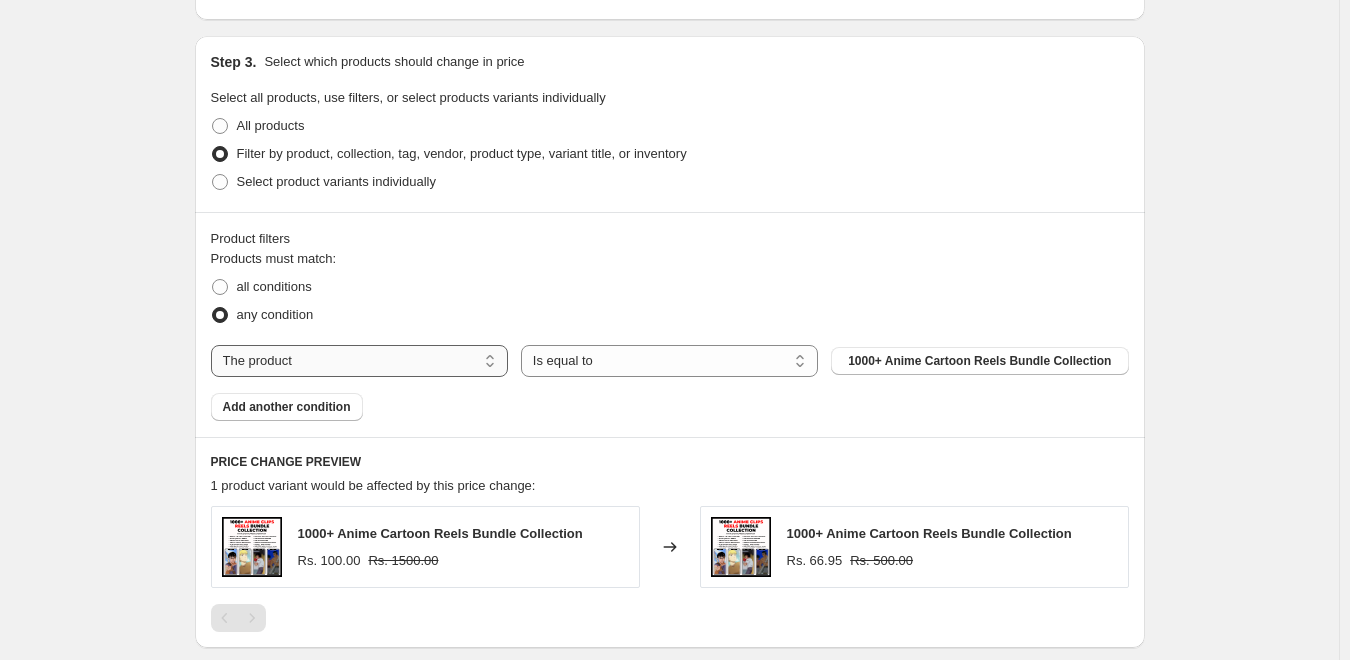 select on "collection" 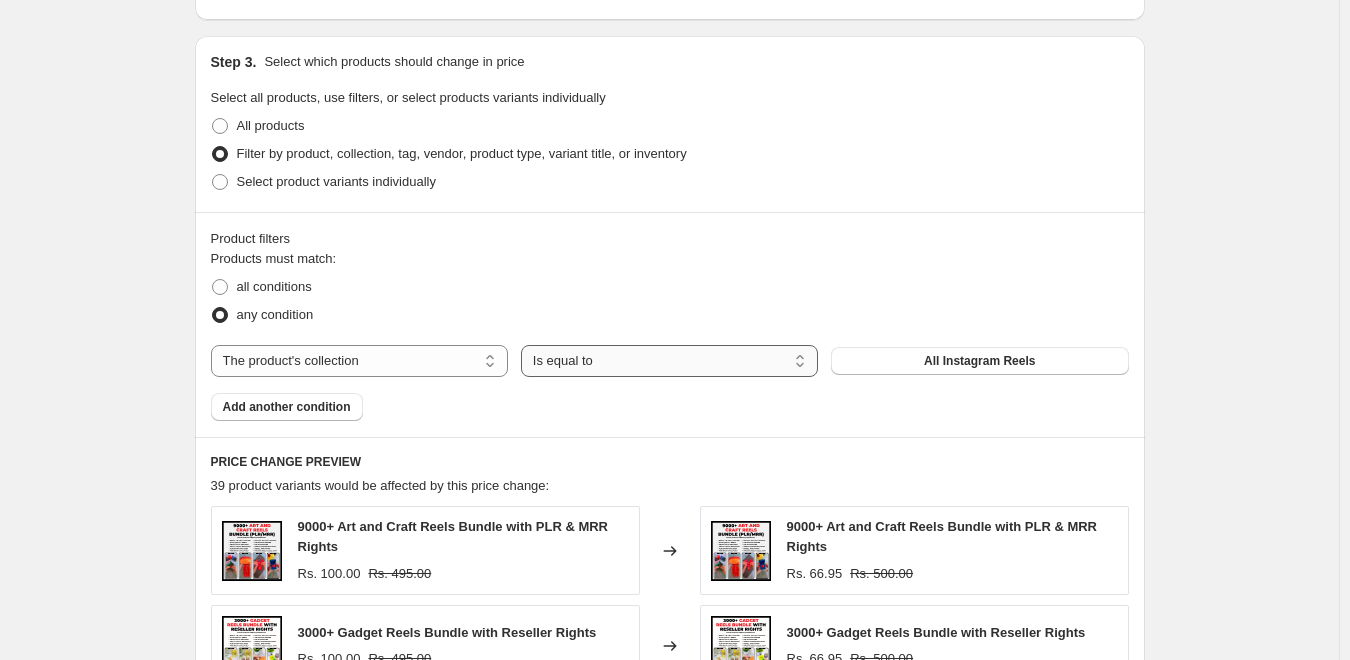 click on "Is equal to Is not equal to" at bounding box center (669, 361) 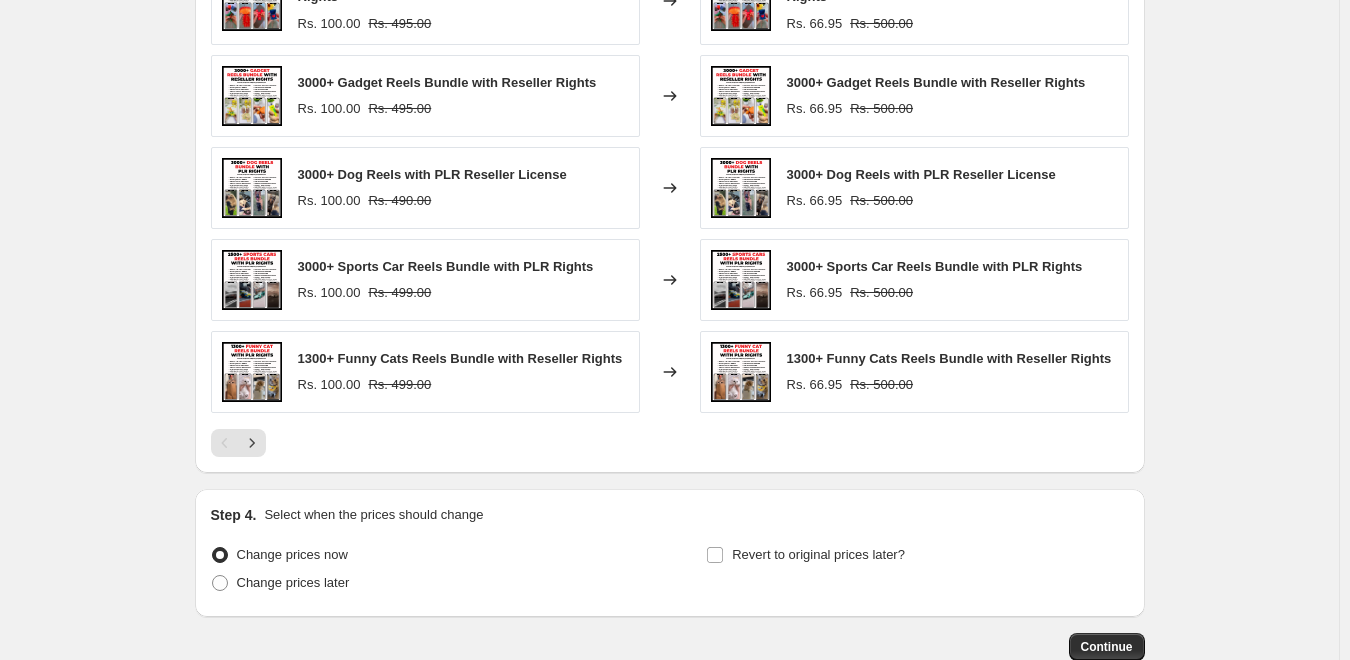 scroll, scrollTop: 1473, scrollLeft: 0, axis: vertical 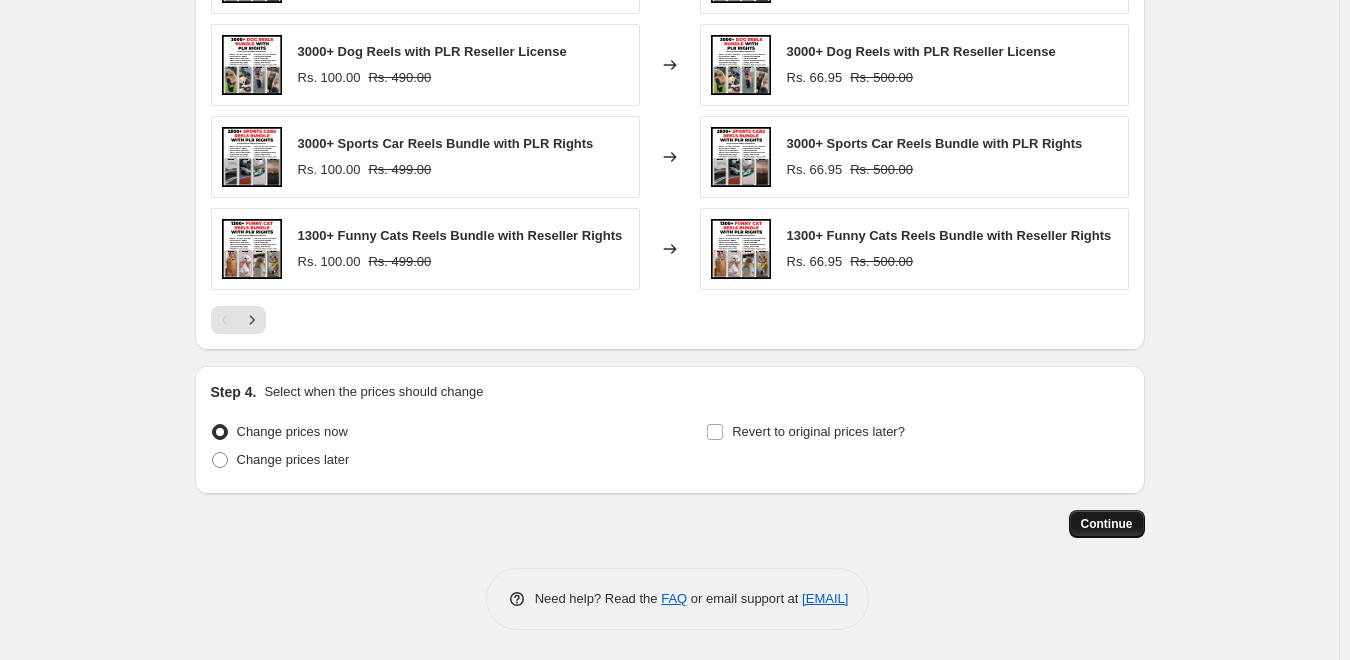 click on "Continue" at bounding box center [1107, 524] 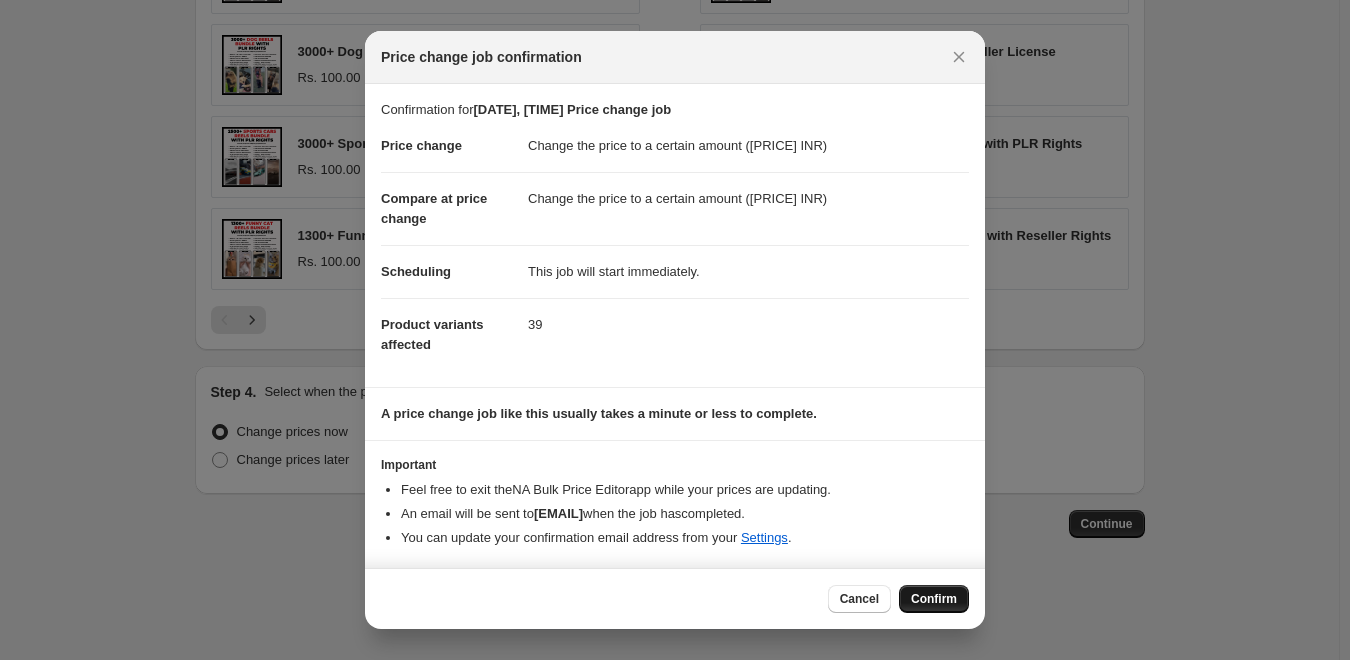 click on "Confirm" at bounding box center [934, 599] 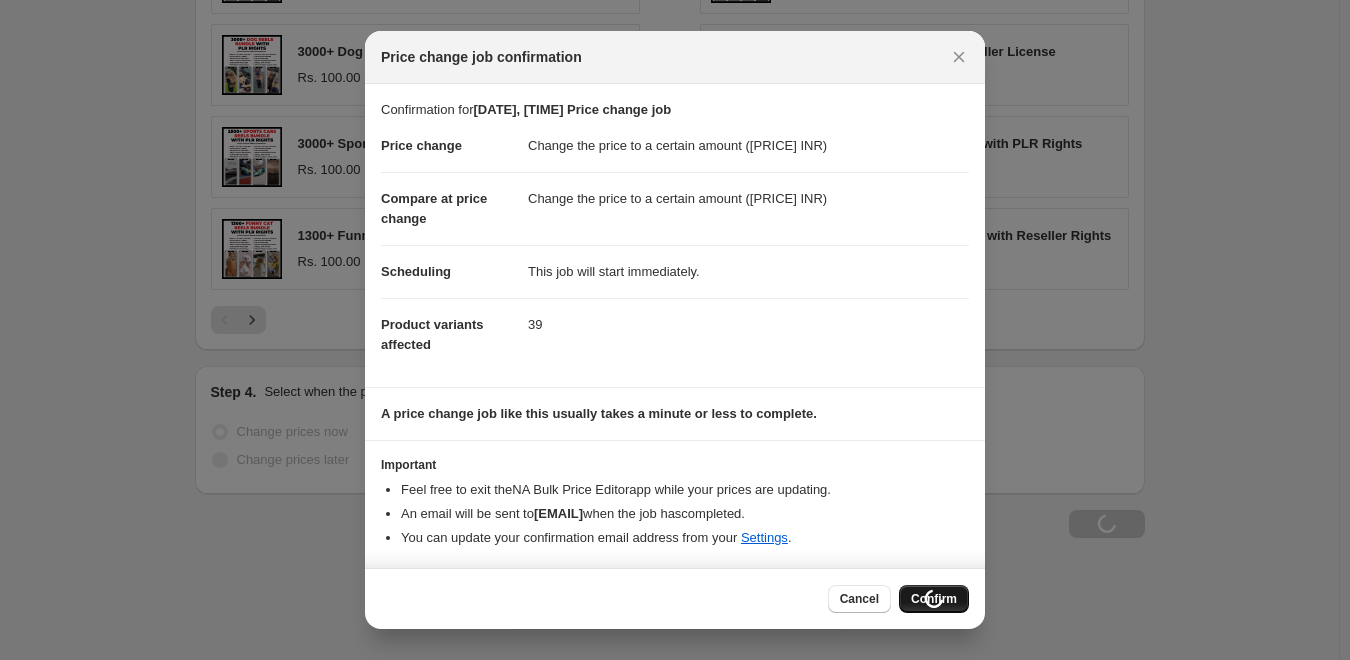 scroll, scrollTop: 1541, scrollLeft: 0, axis: vertical 